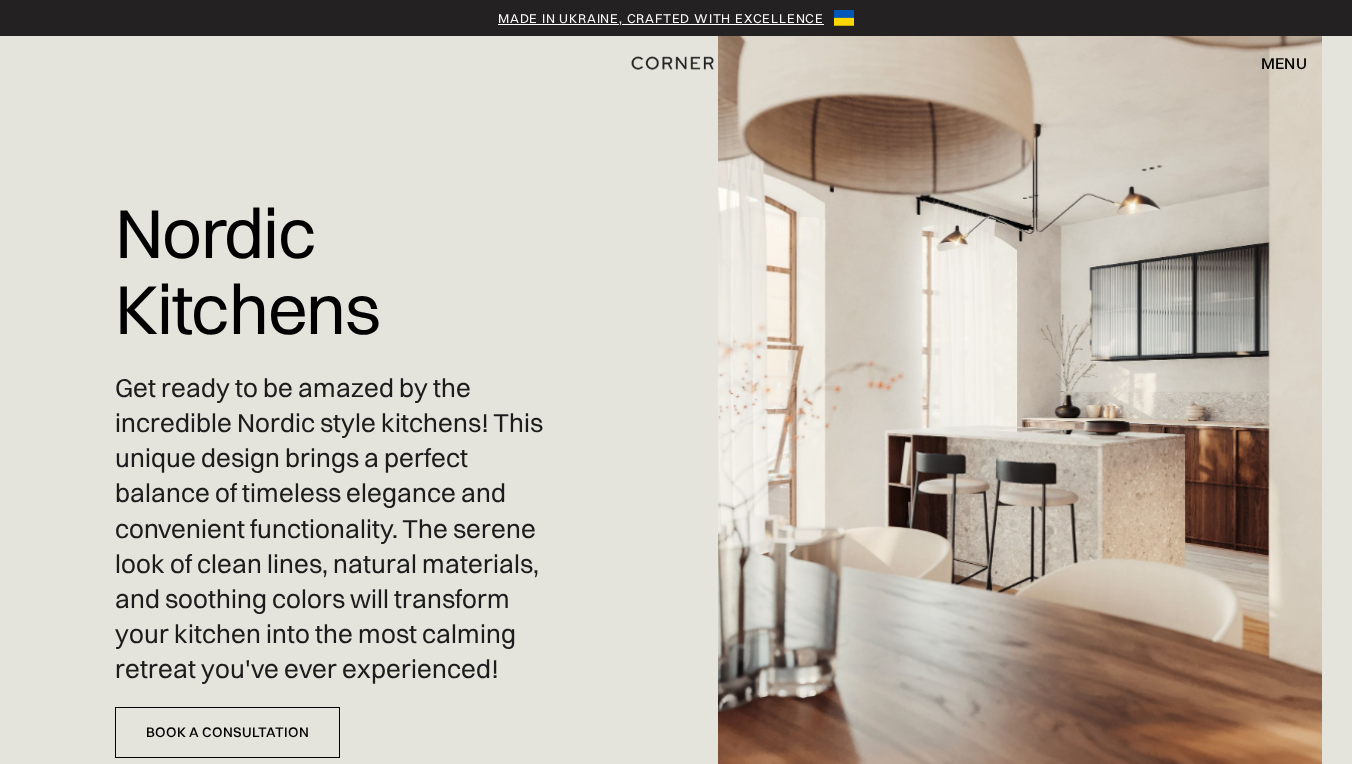 scroll, scrollTop: 0, scrollLeft: 0, axis: both 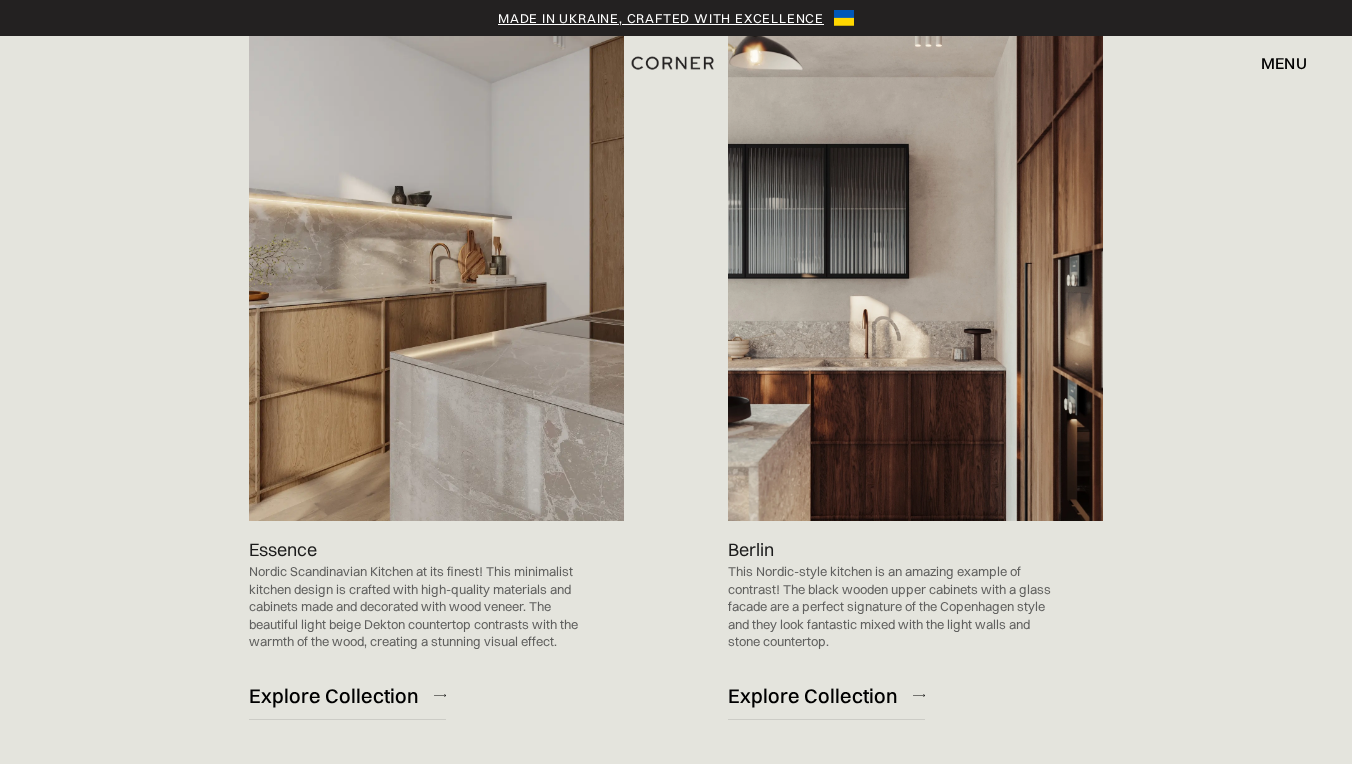 click at bounding box center (436, 256) 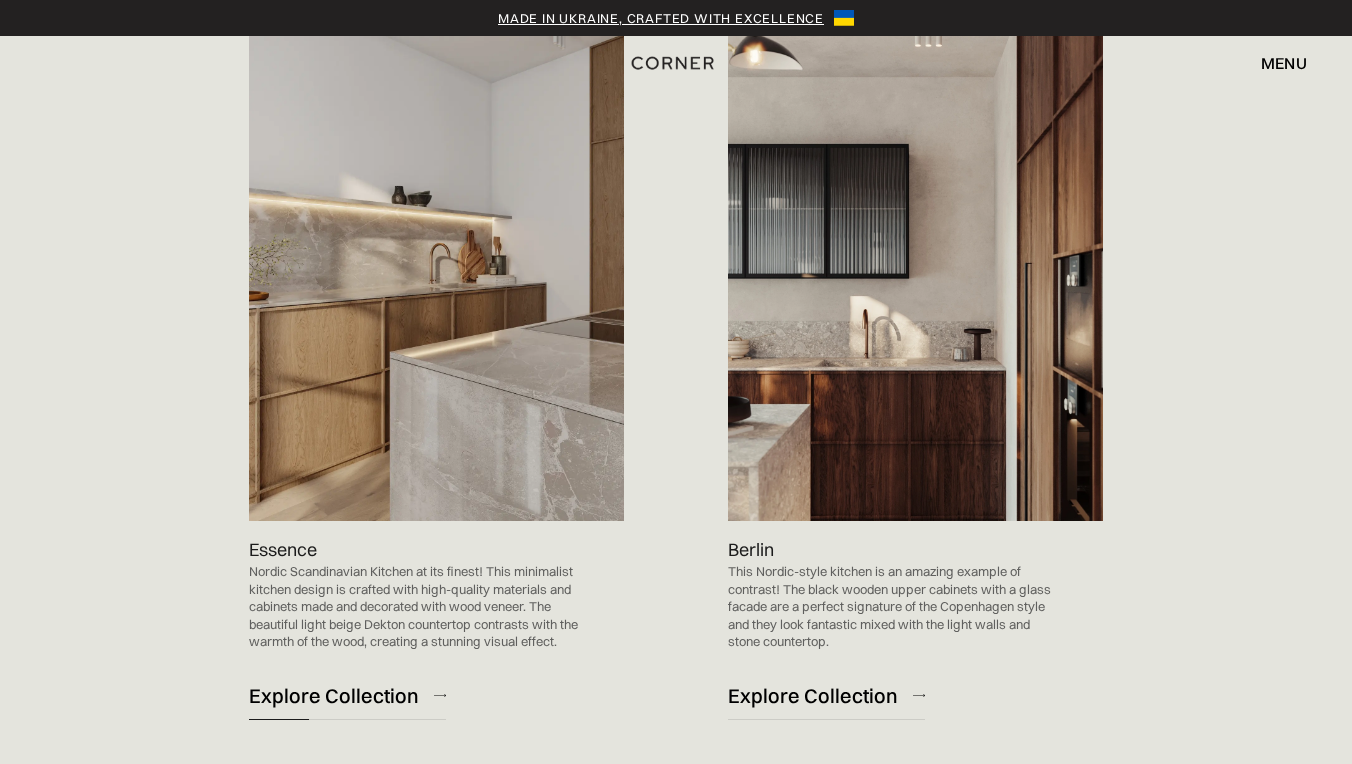 click on "Explore Collection" at bounding box center (334, 695) 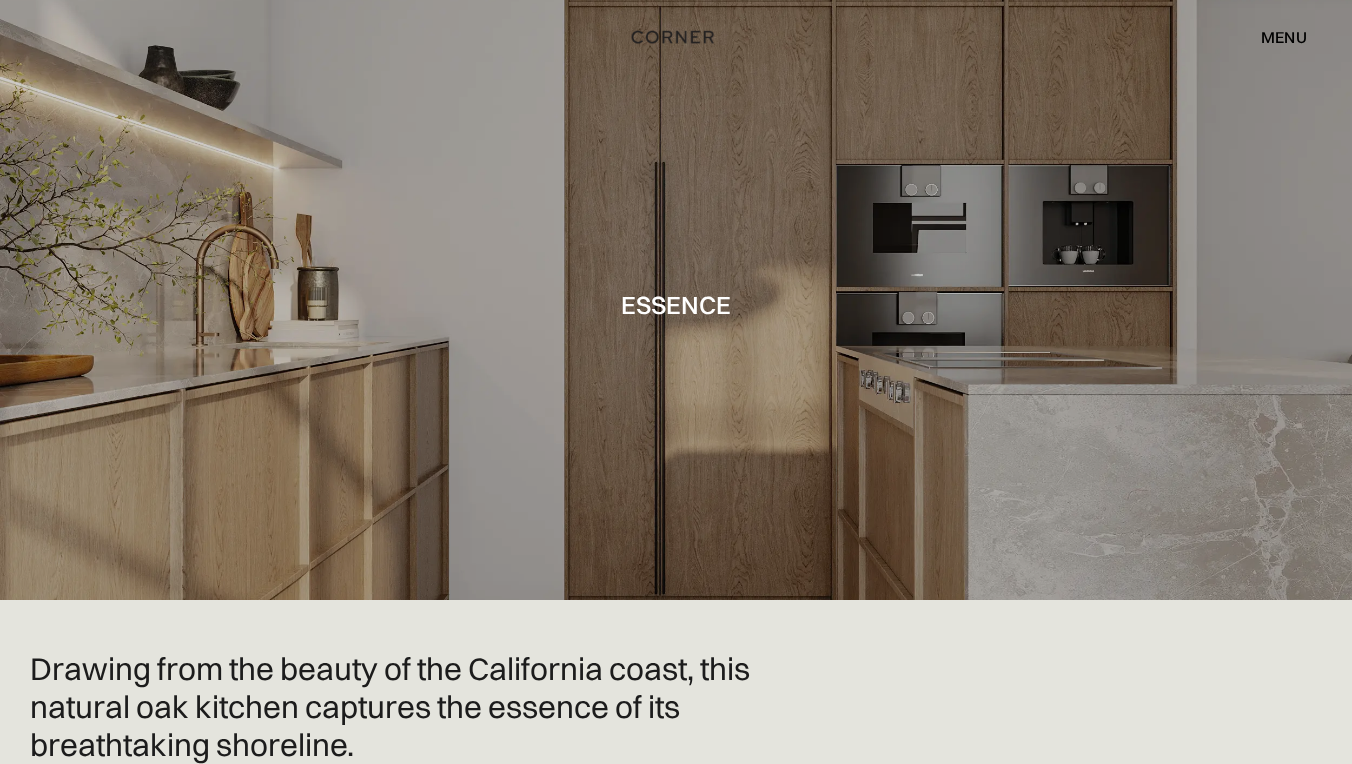 scroll, scrollTop: 0, scrollLeft: 0, axis: both 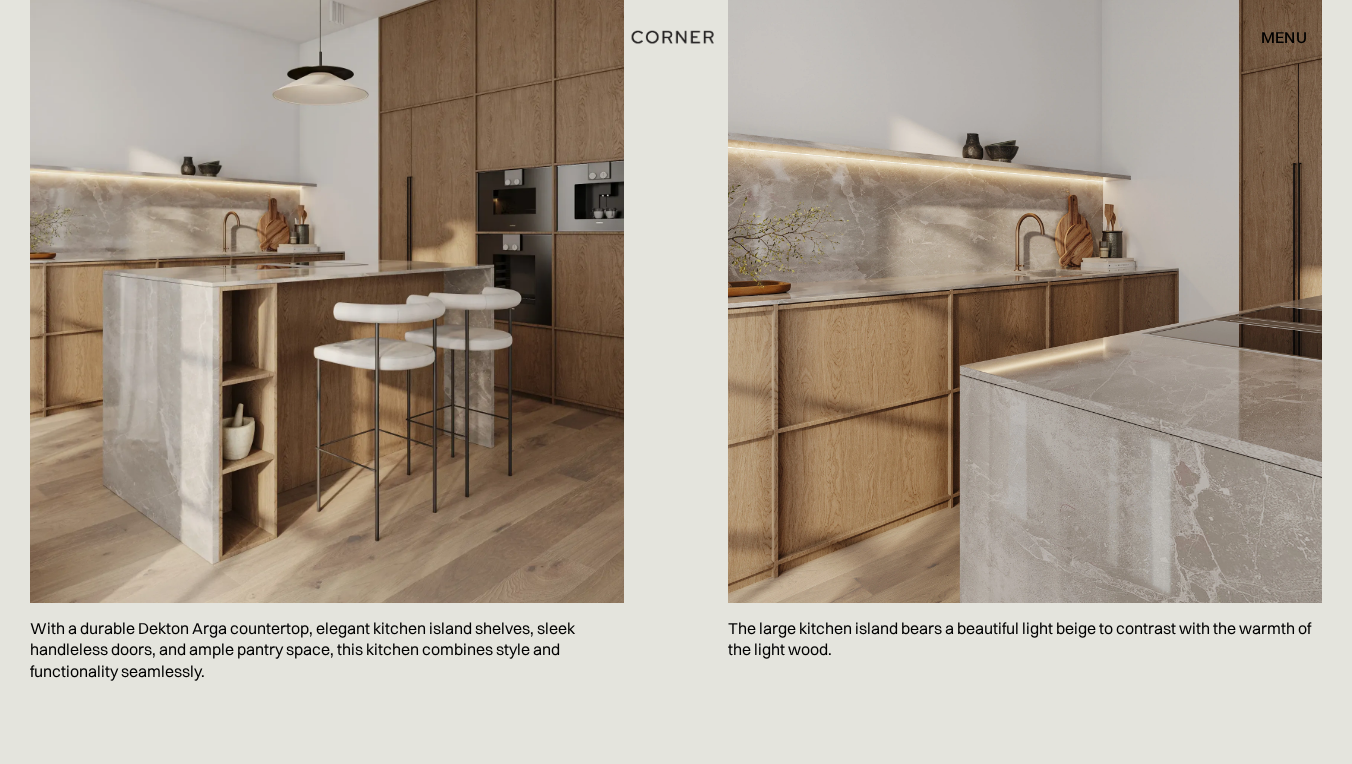 click on "With a durable Dekton Arga countertop, elegant kitchen island shelves, sleek handleless doors, and ample pantry space, this kitchen combines style and functionality seamlessly." at bounding box center (327, 650) 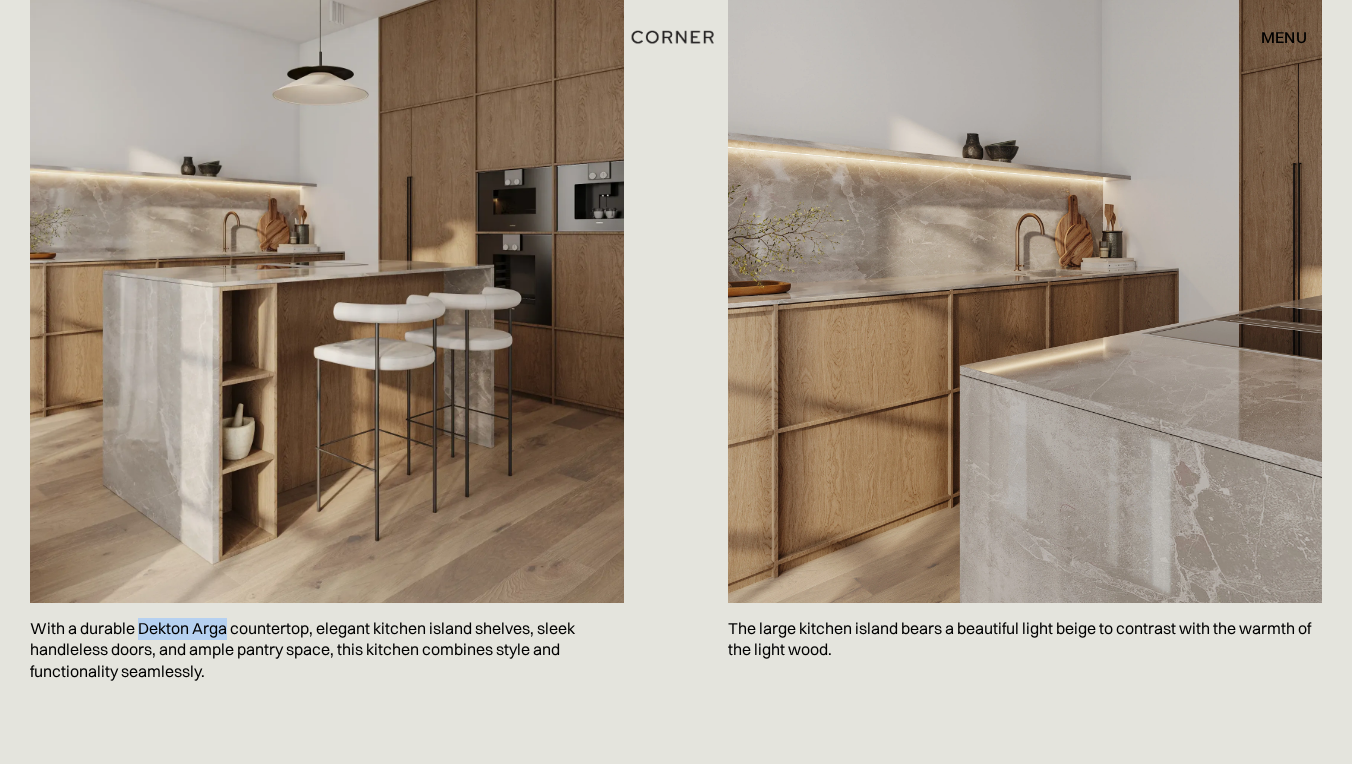 drag, startPoint x: 139, startPoint y: 625, endPoint x: 225, endPoint y: 622, distance: 86.05231 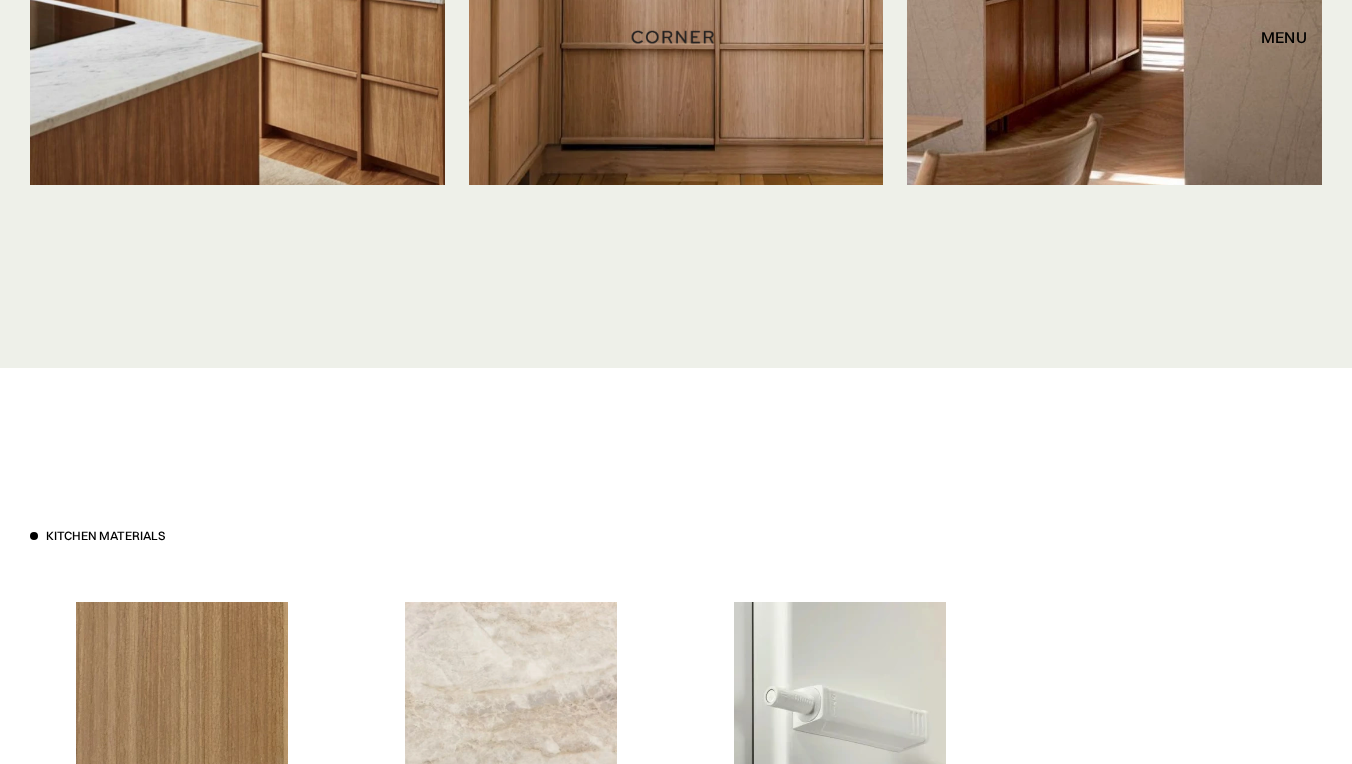 scroll, scrollTop: 5493, scrollLeft: 0, axis: vertical 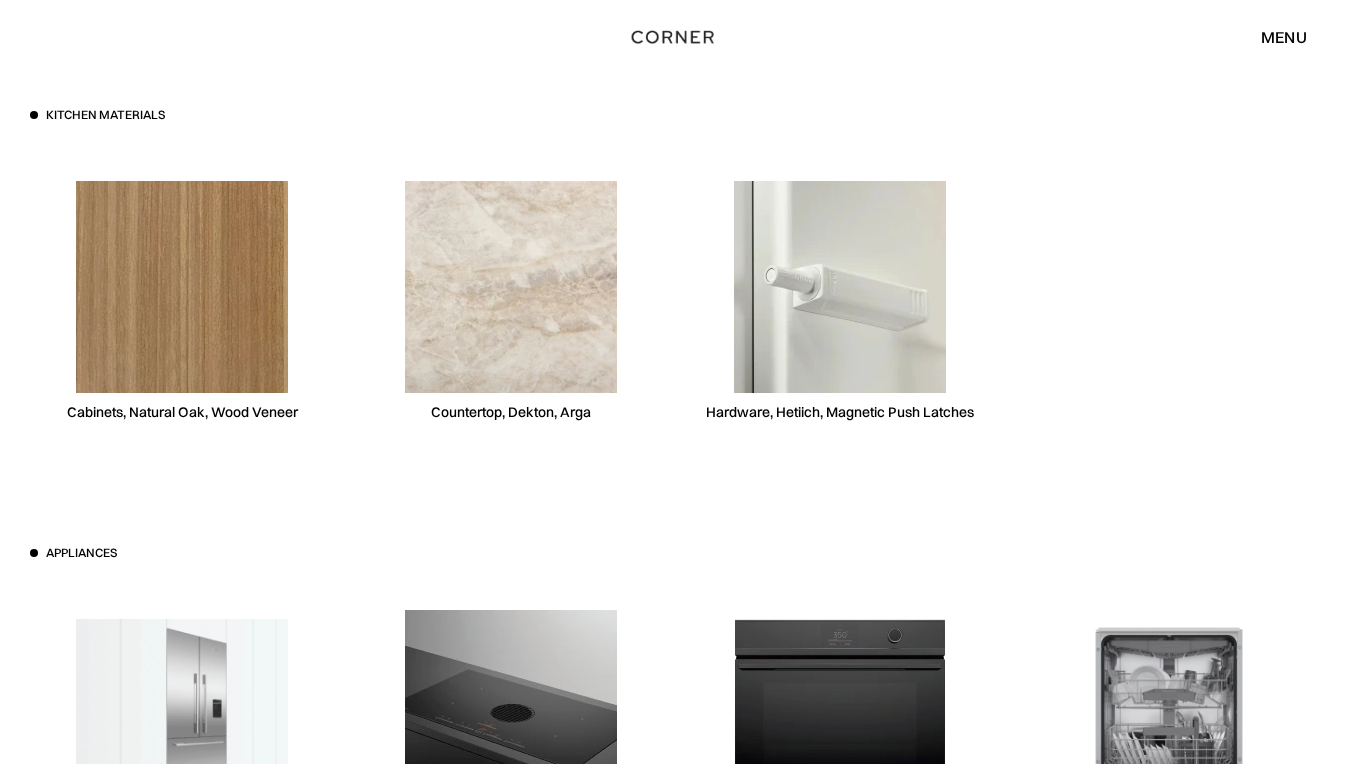 click on "Cabinets, Natural Oak, Wood Veneer" at bounding box center (182, 412) 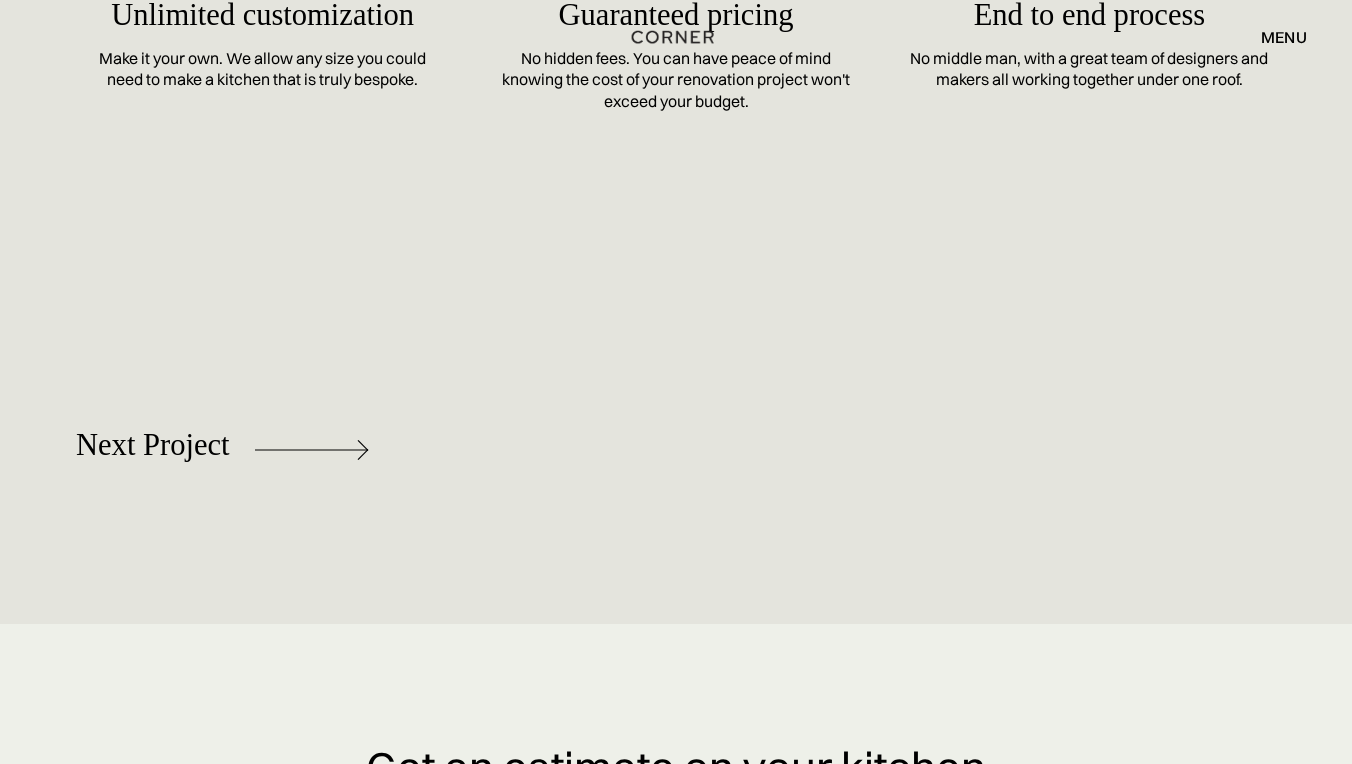 scroll, scrollTop: 9233, scrollLeft: 0, axis: vertical 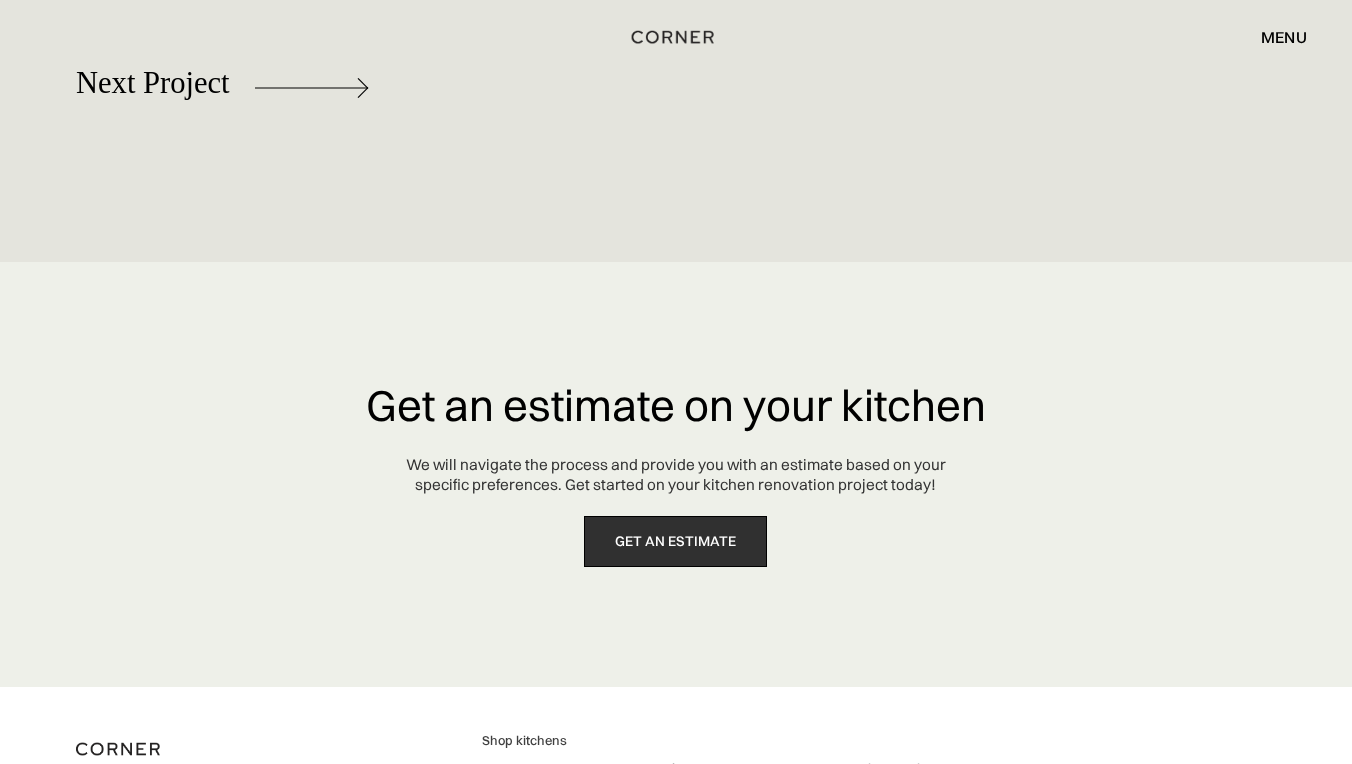 click on "get an estimate" at bounding box center [675, 541] 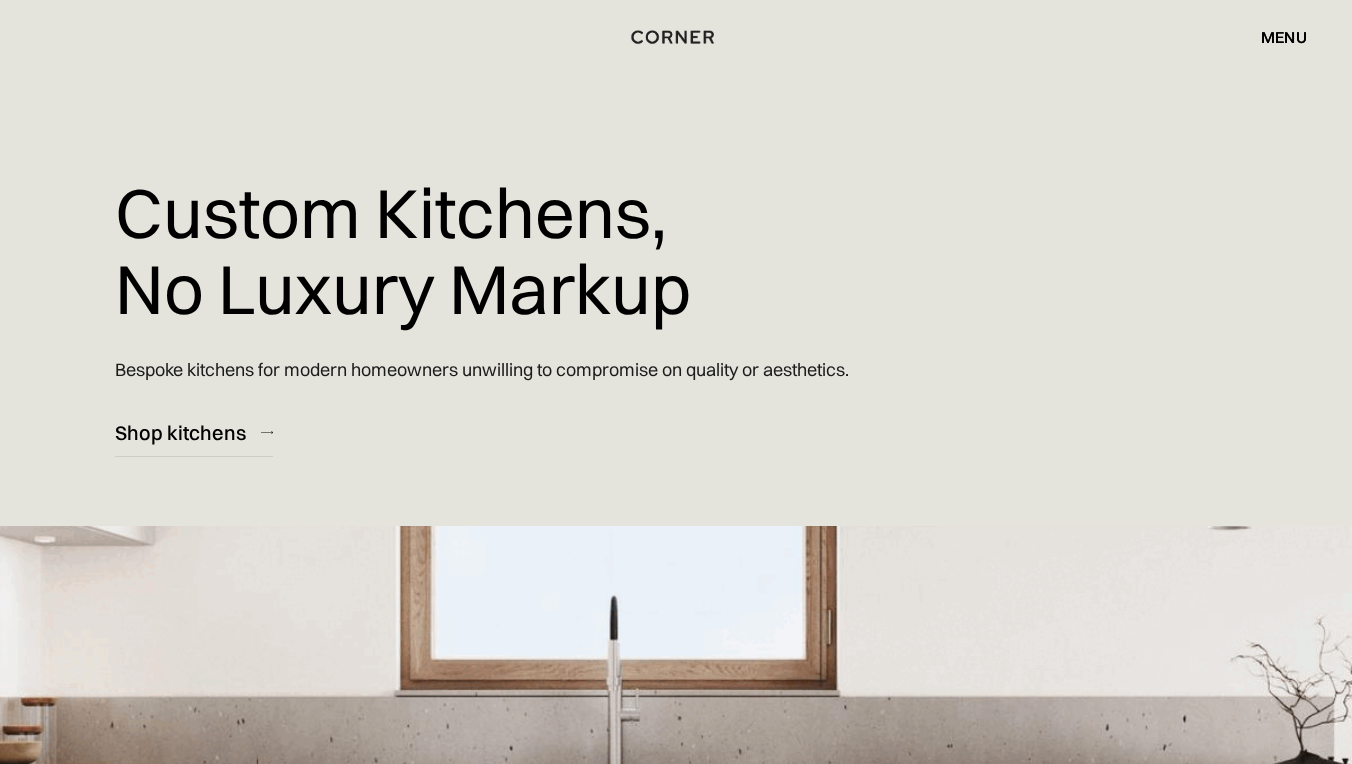 scroll, scrollTop: 0, scrollLeft: 0, axis: both 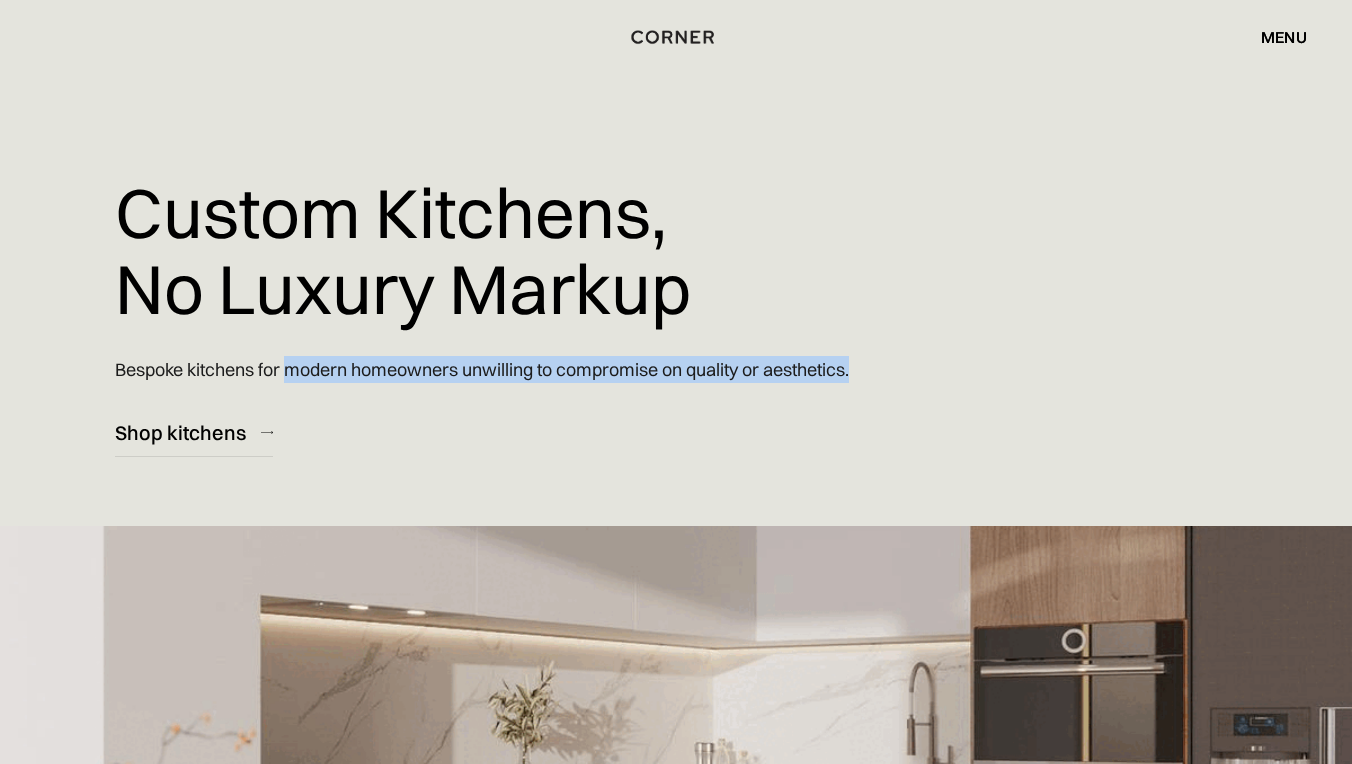 drag, startPoint x: 294, startPoint y: 369, endPoint x: 674, endPoint y: 407, distance: 381.89526 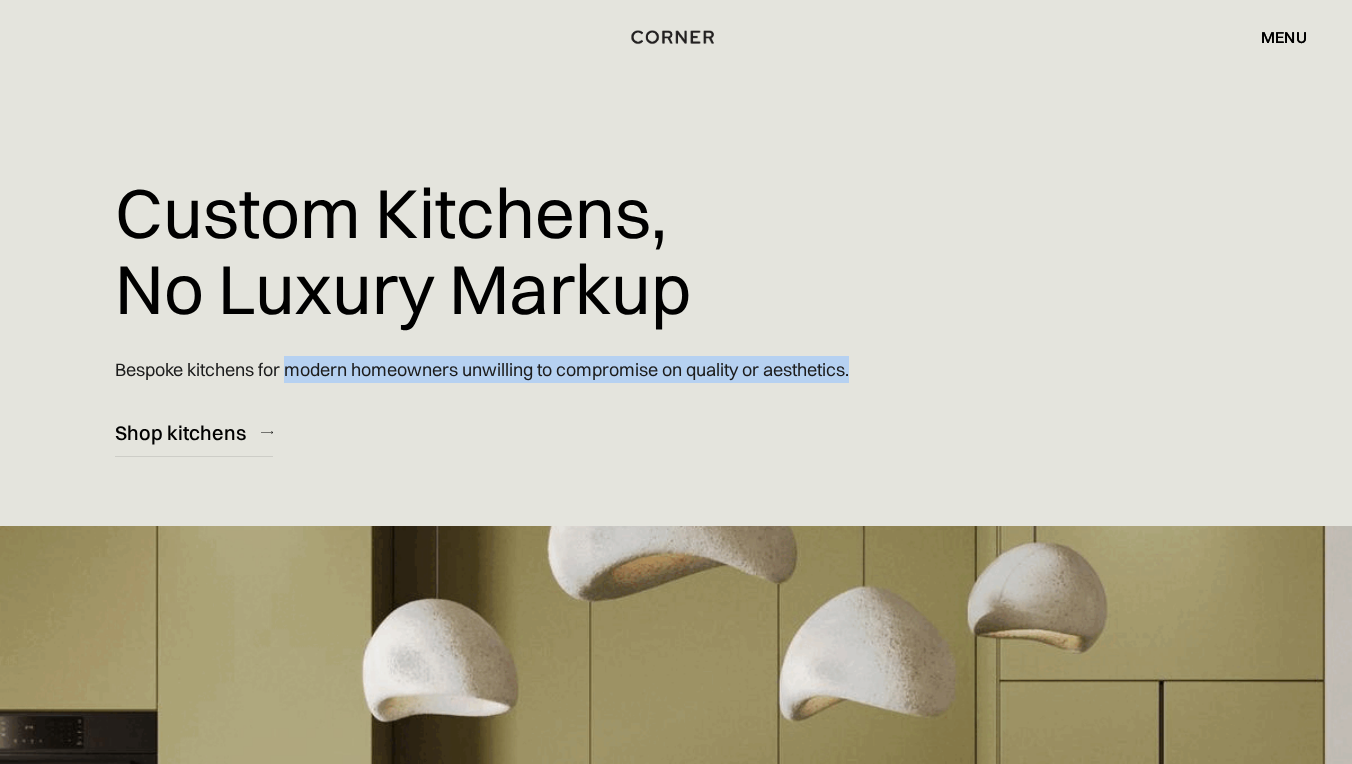 click on "Custom Kitchens,  No Luxury Markup Bespoke kitchens for modern homeowners unwilling to compromise on quality or aesthetics. Shop kitchens" at bounding box center [504, 228] 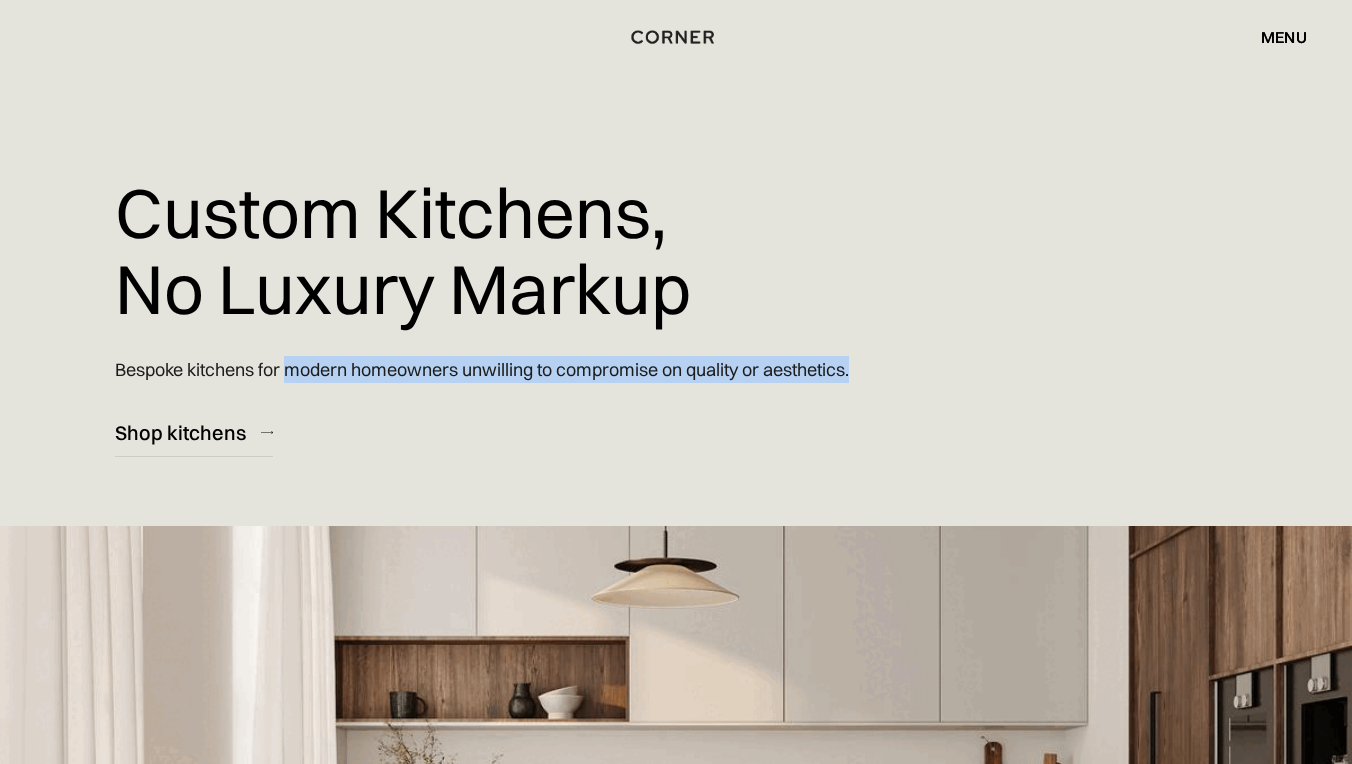 click on "Custom Kitchens,  No Luxury Markup Bespoke kitchens for modern homeowners unwilling to compromise on quality or aesthetics. Shop kitchens" at bounding box center [504, 228] 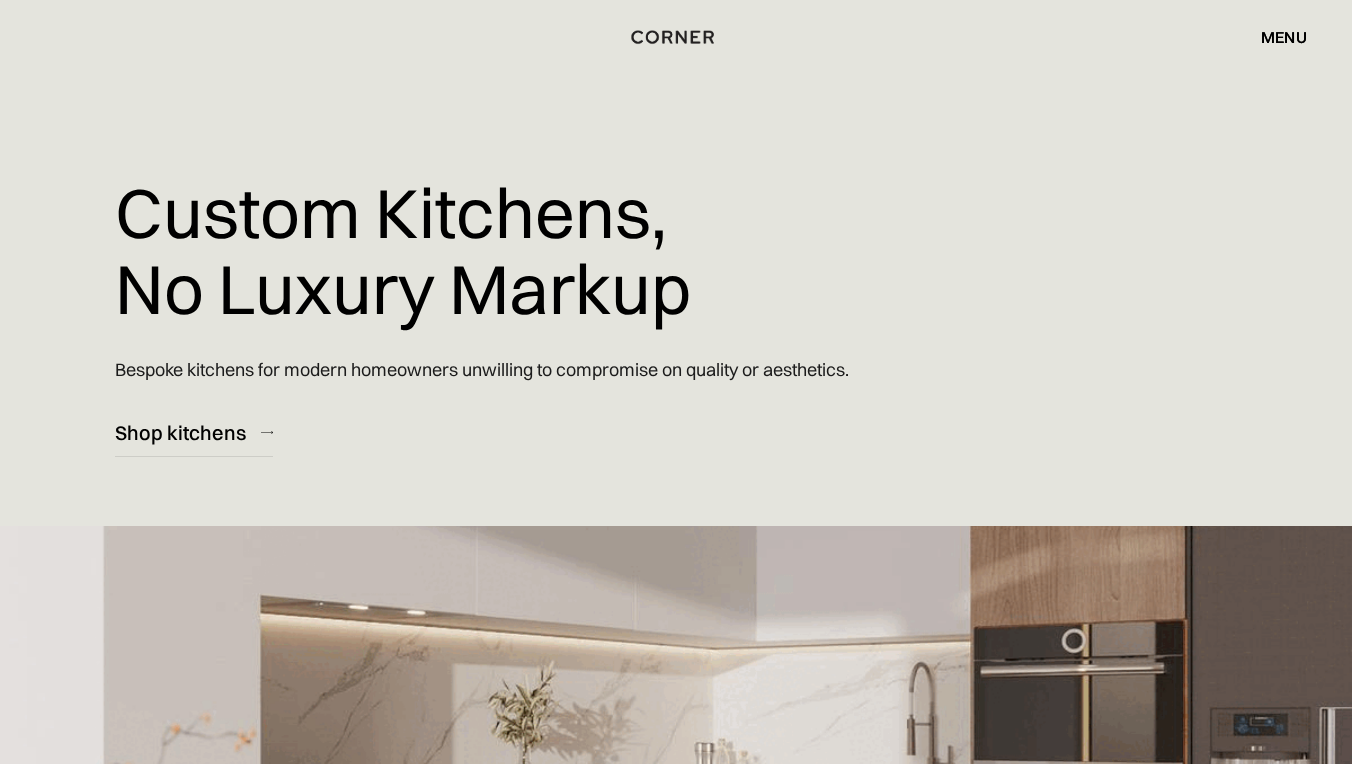 click on "Shop kitchens" at bounding box center (194, 432) 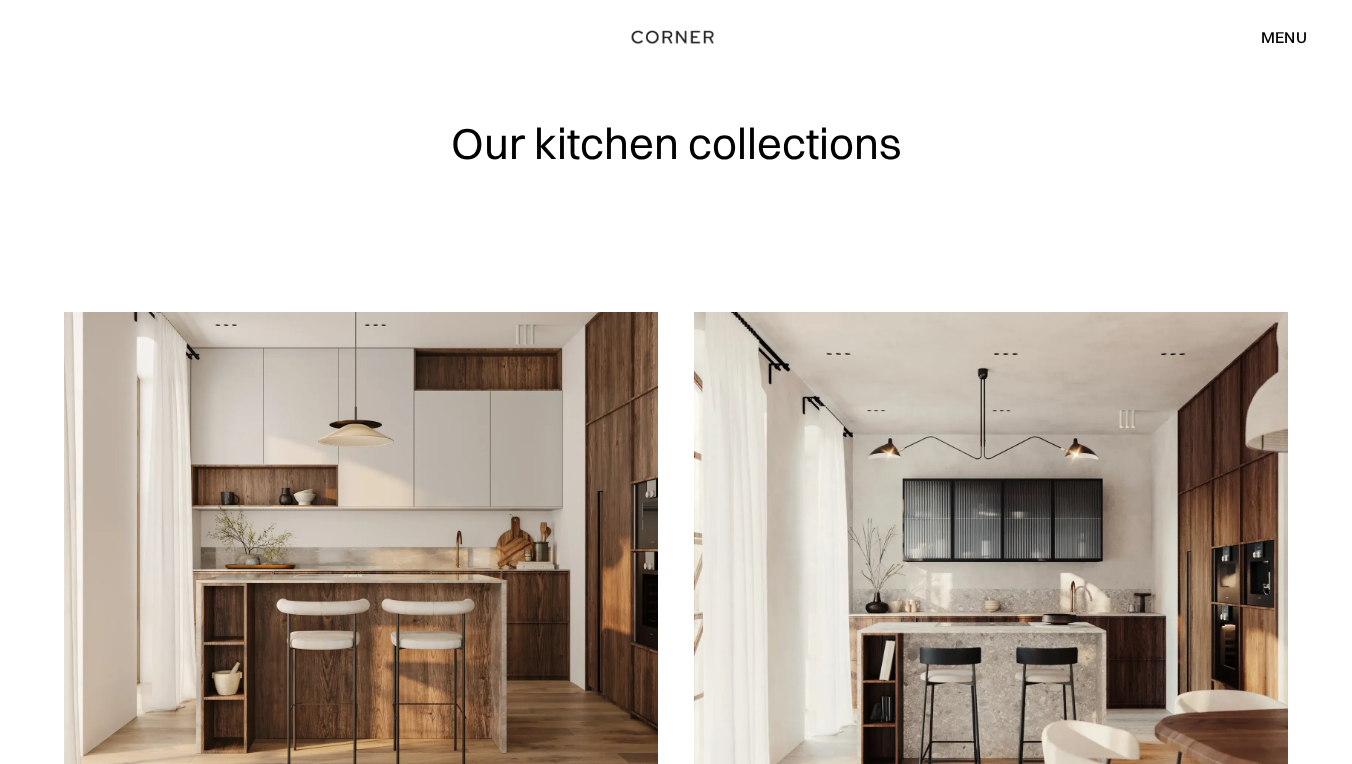 scroll, scrollTop: 0, scrollLeft: 0, axis: both 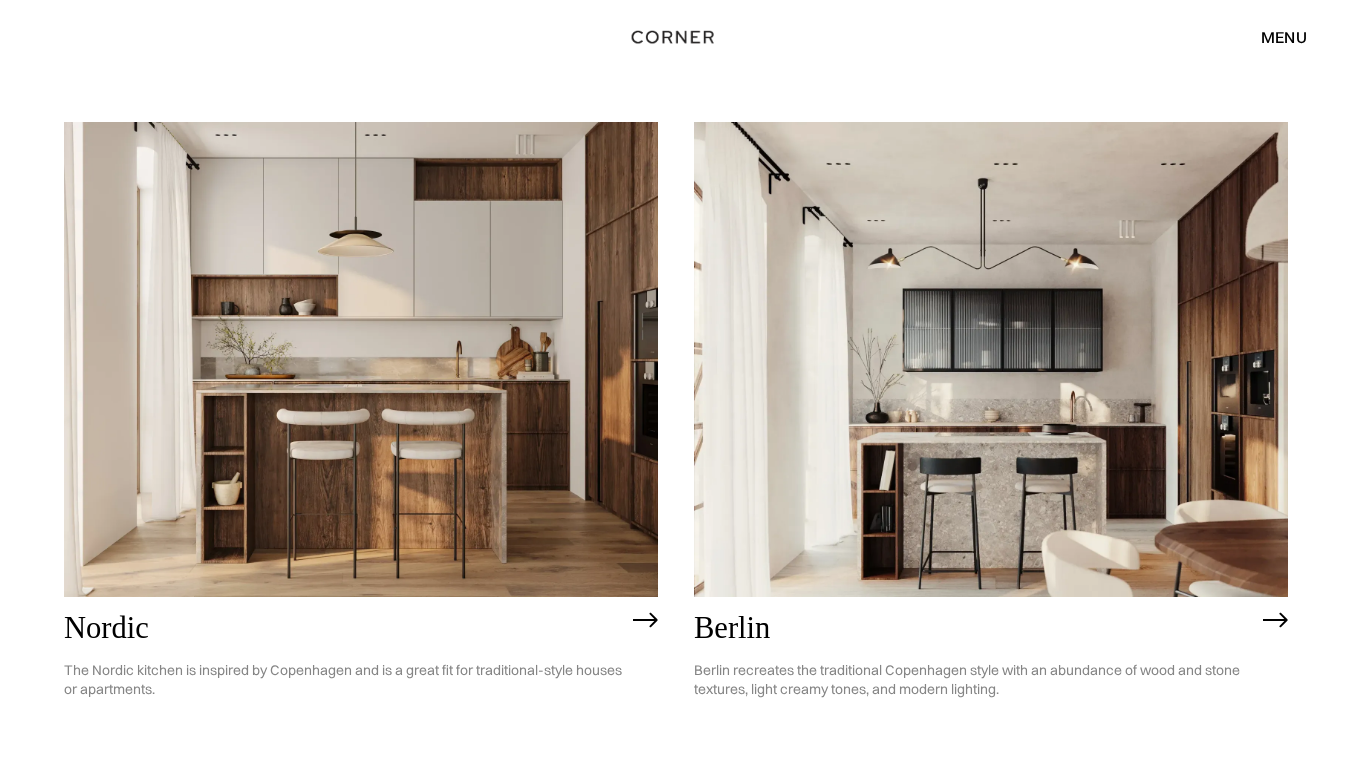 click at bounding box center (361, 359) 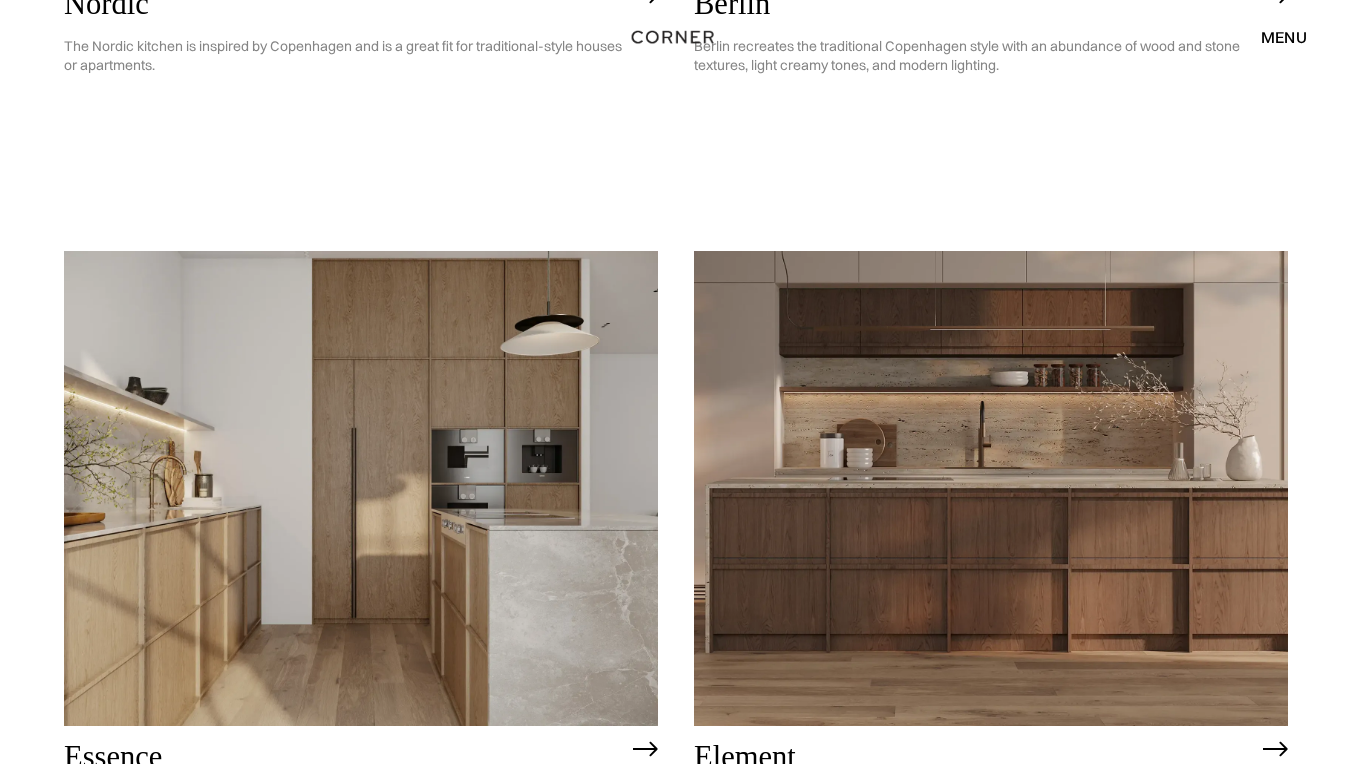 scroll, scrollTop: 899, scrollLeft: 0, axis: vertical 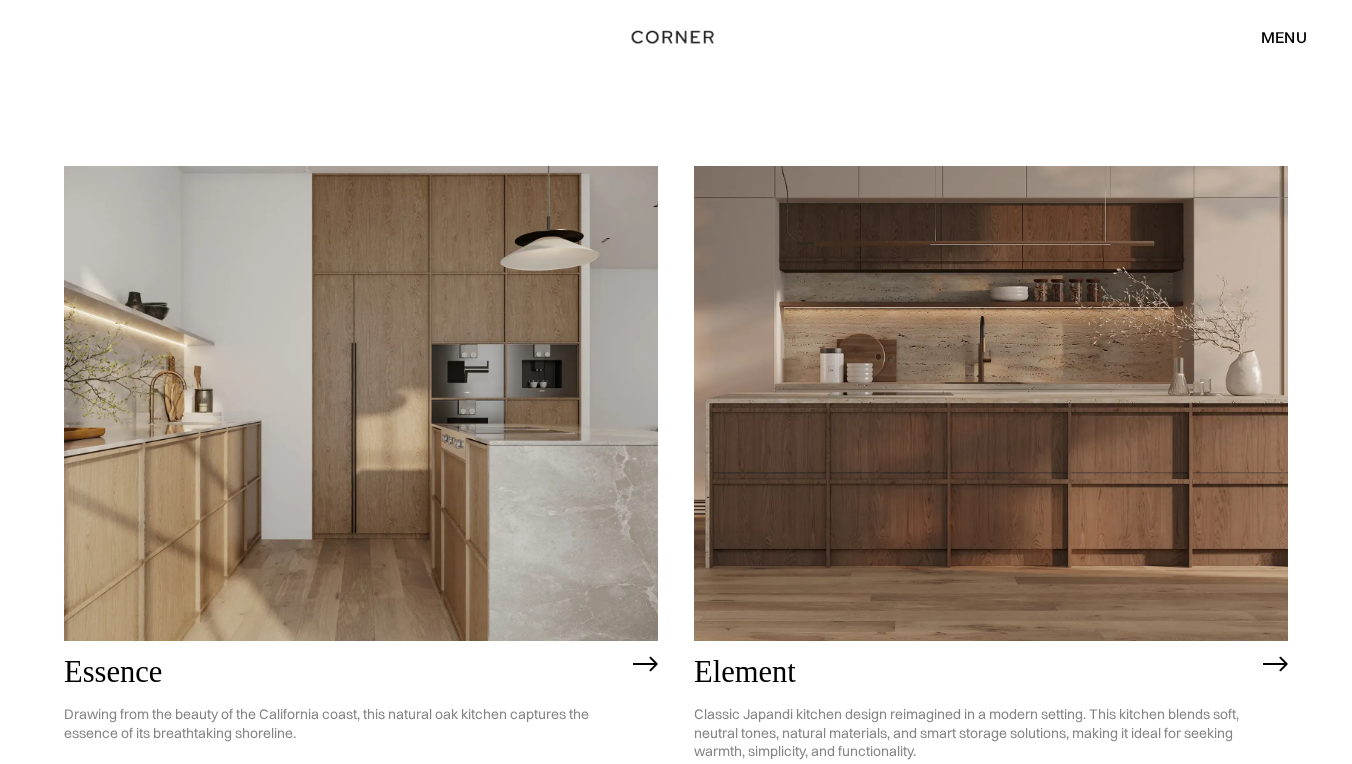 click at bounding box center (361, 403) 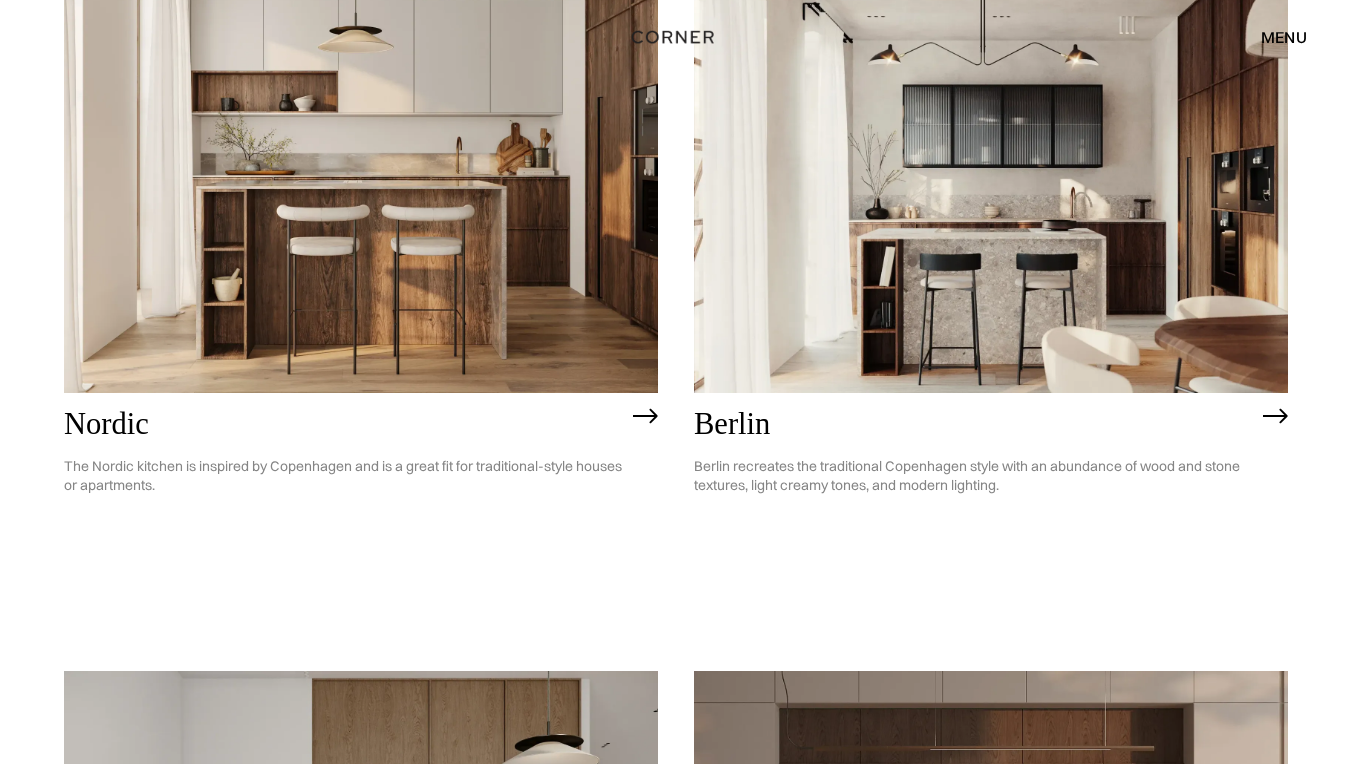 scroll, scrollTop: 405, scrollLeft: 0, axis: vertical 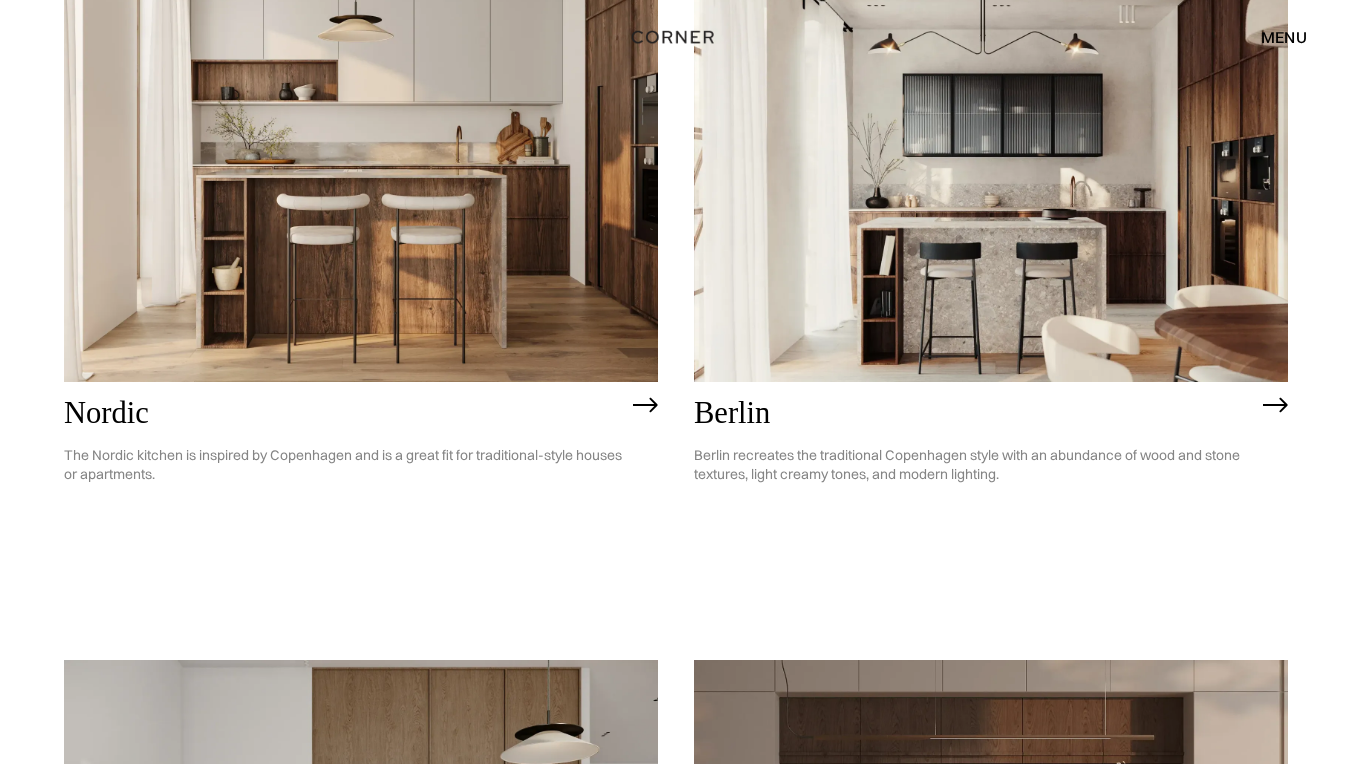 click at bounding box center (991, 144) 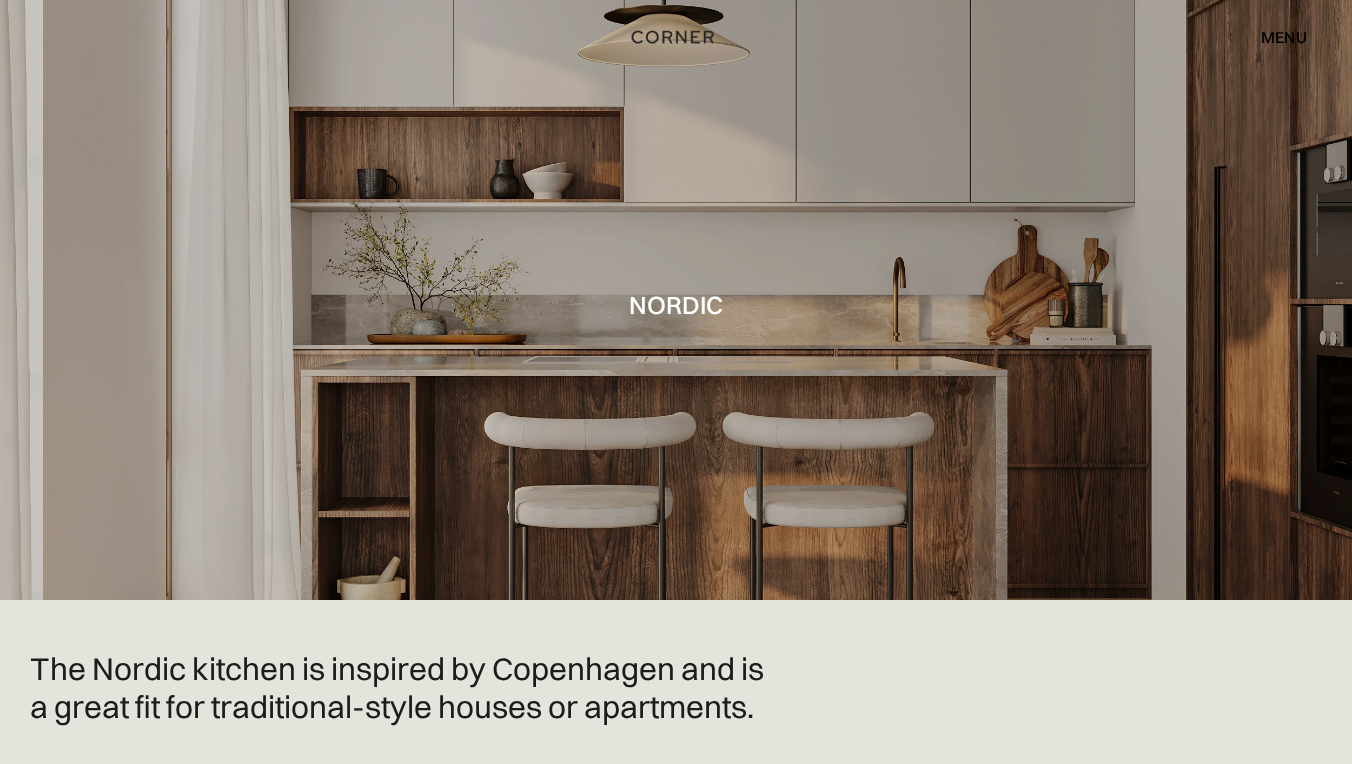 scroll, scrollTop: 0, scrollLeft: 0, axis: both 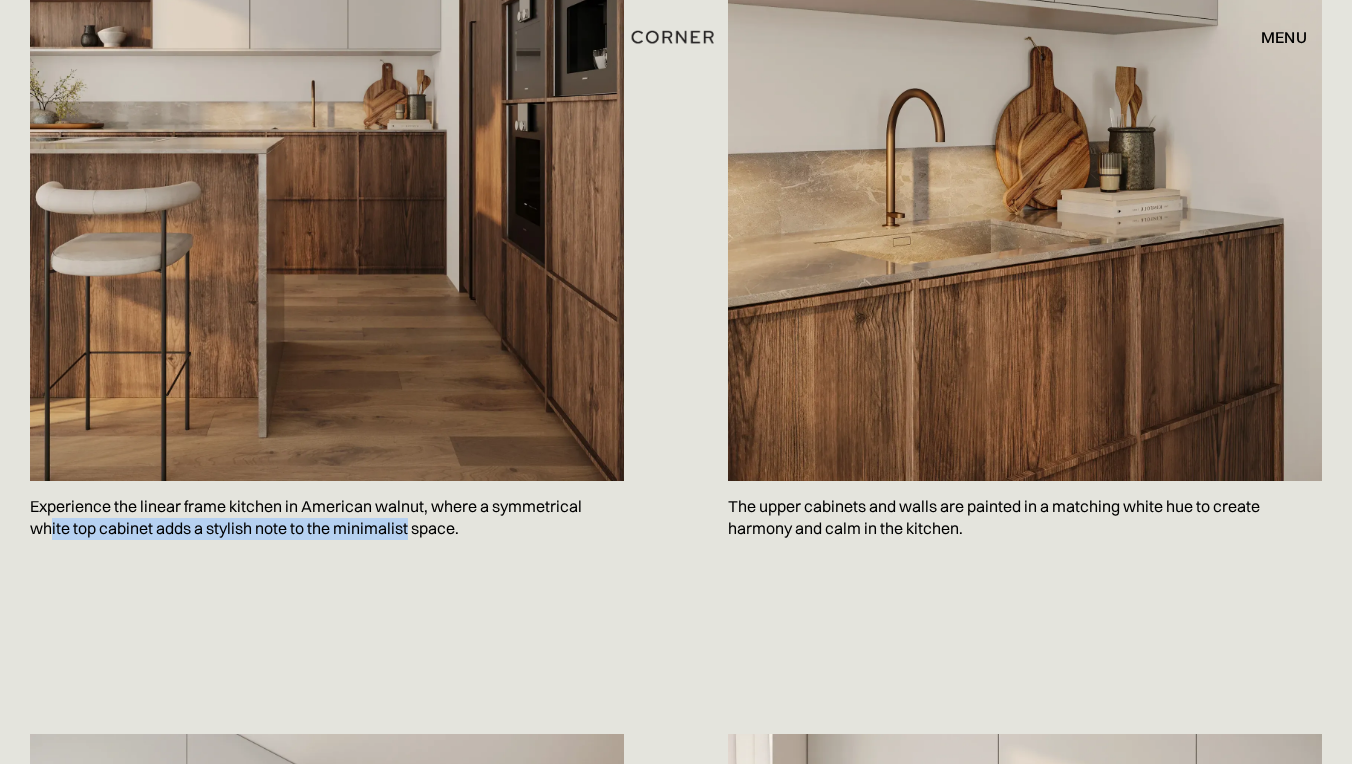 drag, startPoint x: 53, startPoint y: 524, endPoint x: 410, endPoint y: 518, distance: 357.0504 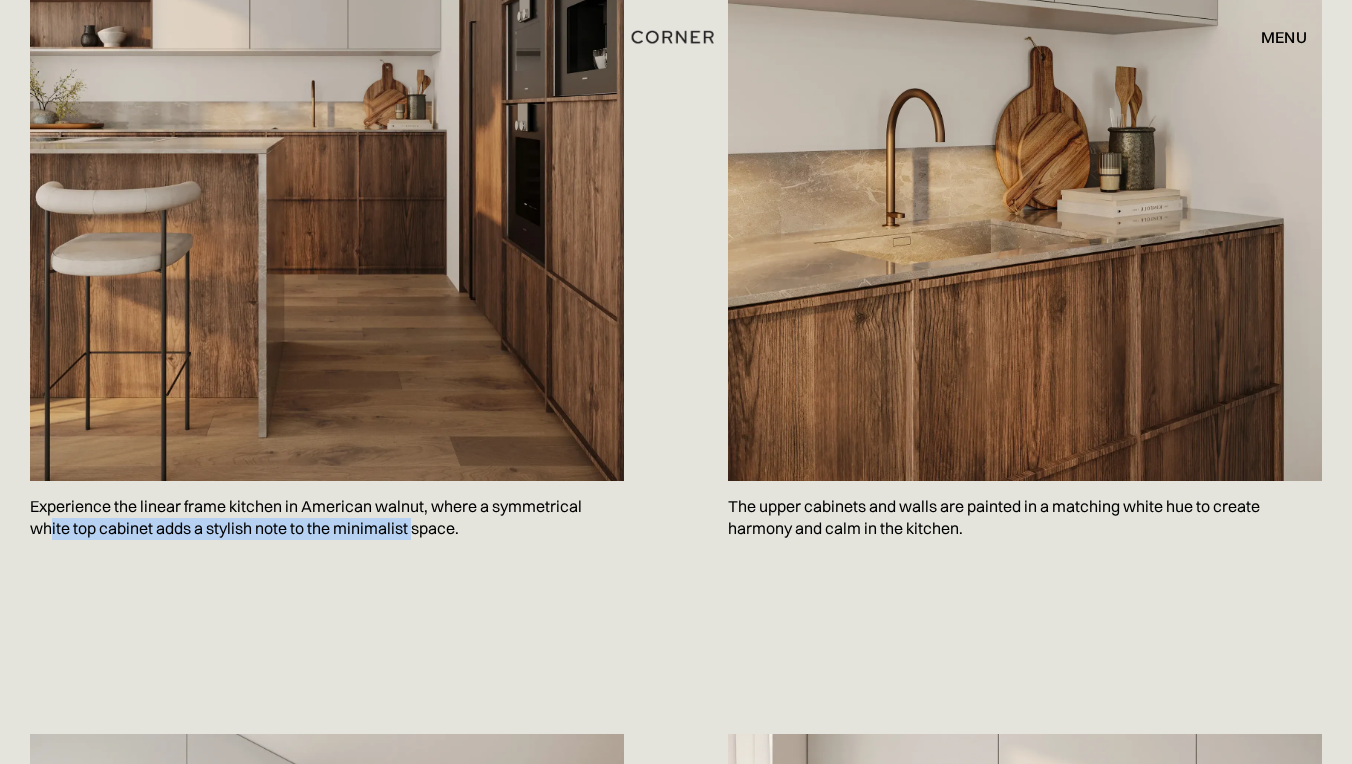 click on "Experience the linear frame kitchen in American walnut, where a symmetrical white top cabinet adds a stylish note to the minimalist space." at bounding box center (327, 517) 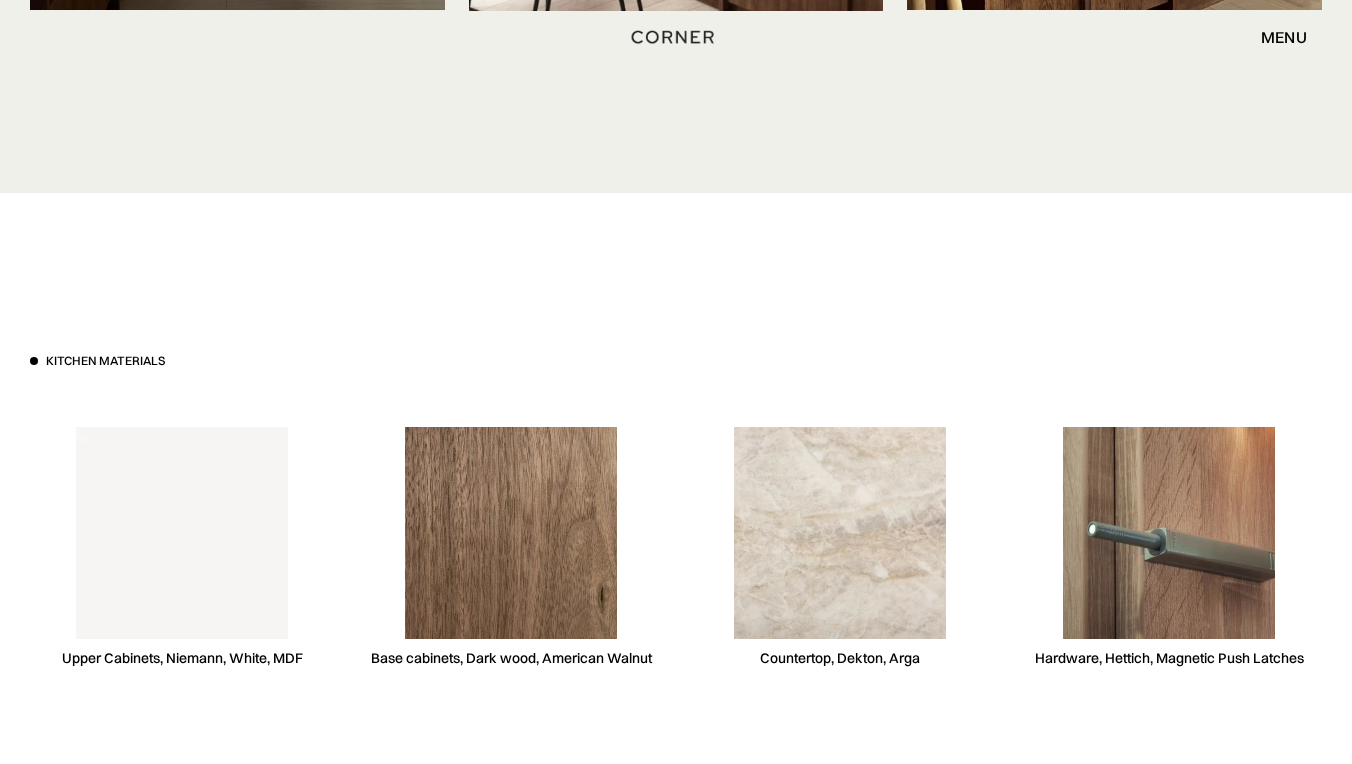 scroll, scrollTop: 5480, scrollLeft: 0, axis: vertical 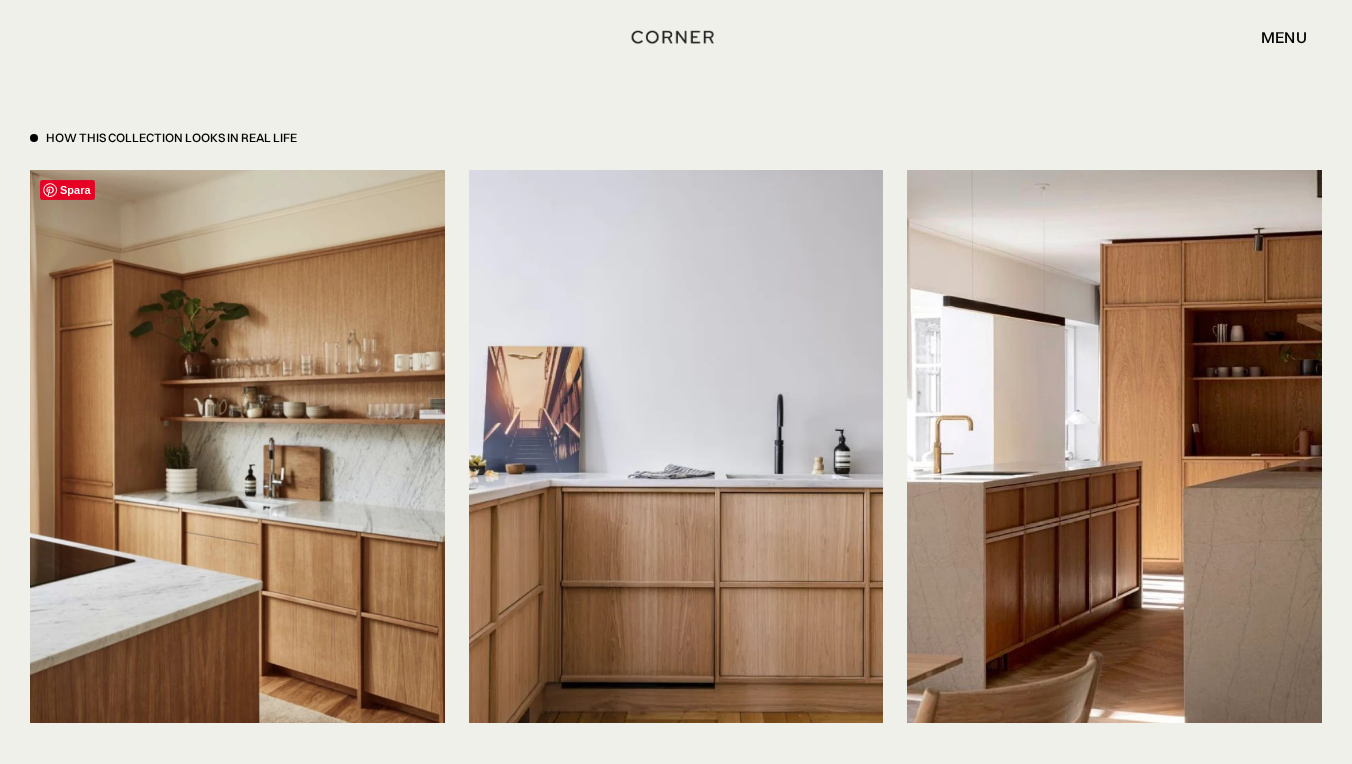 click at bounding box center (237, 446) 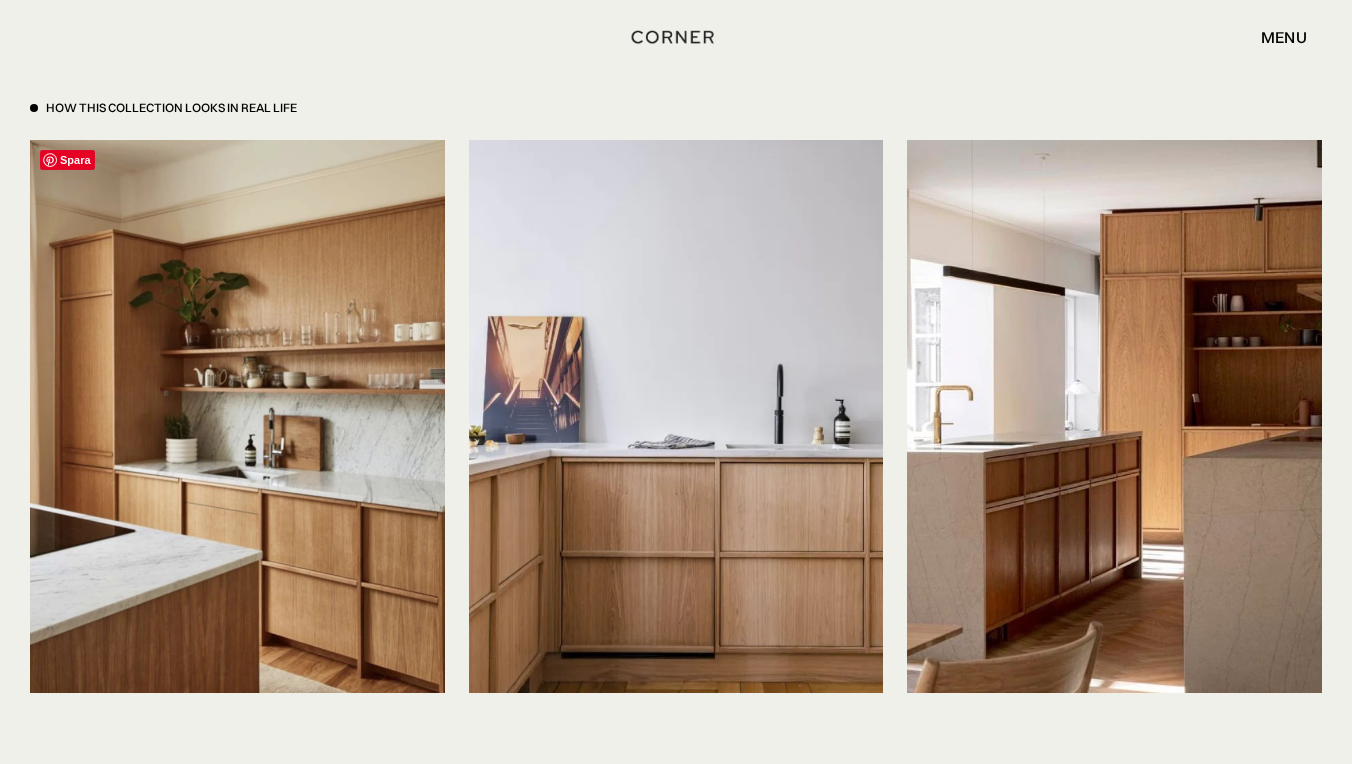scroll, scrollTop: 4583, scrollLeft: 0, axis: vertical 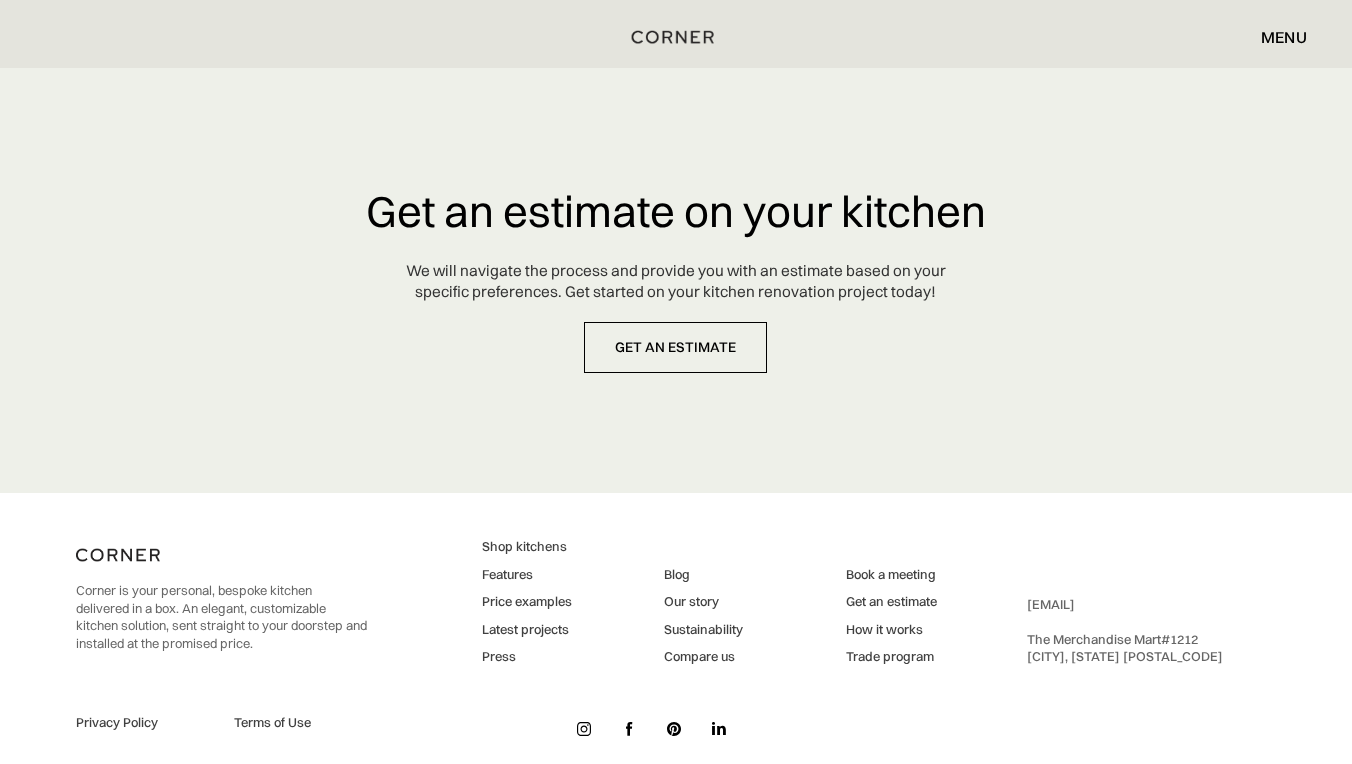 click on "Price examples" at bounding box center [527, 602] 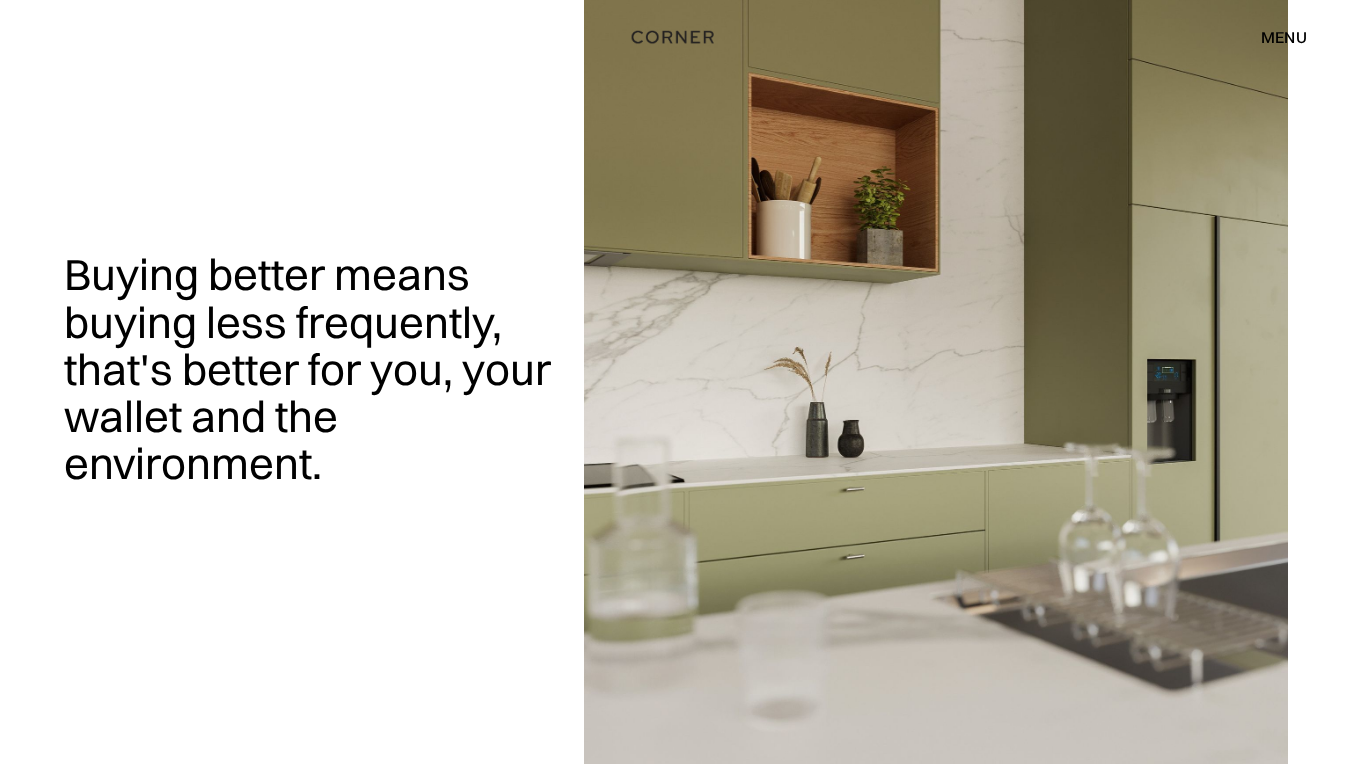 scroll, scrollTop: 0, scrollLeft: 0, axis: both 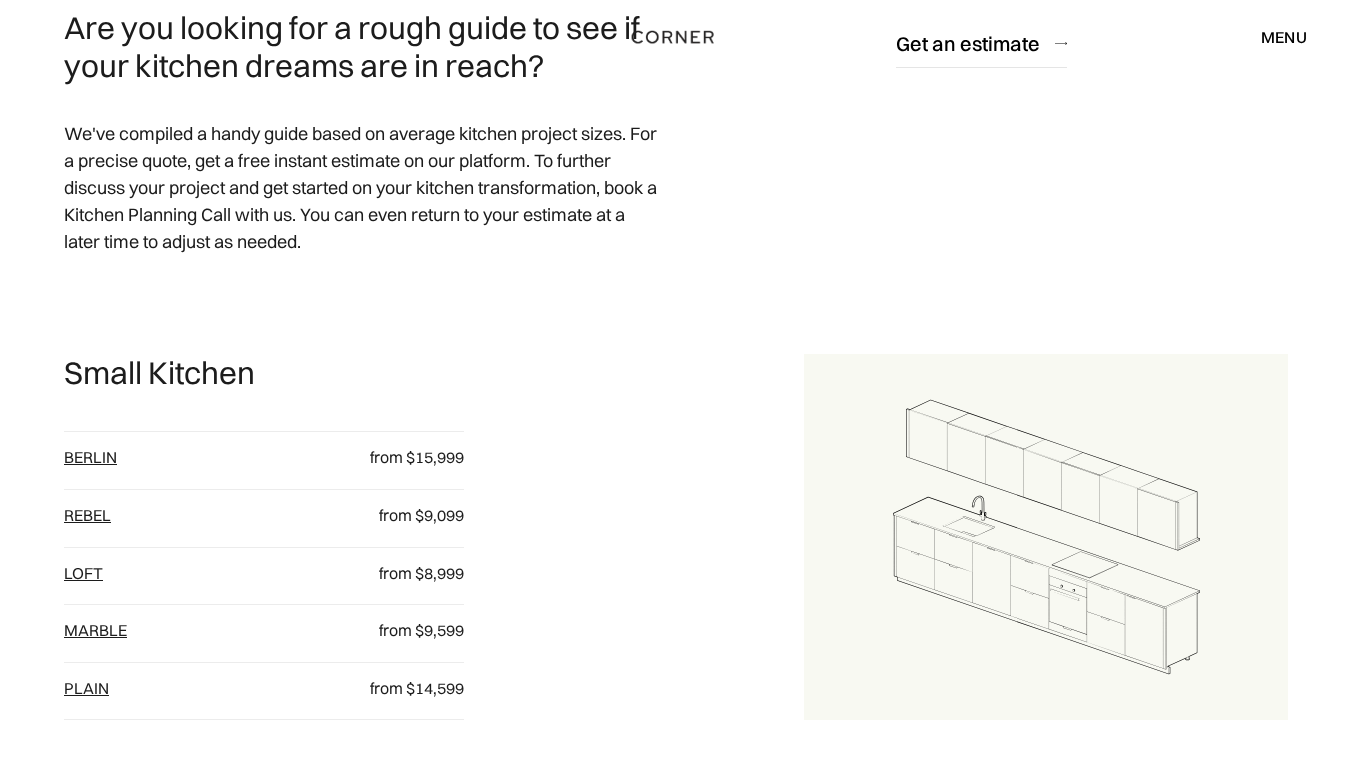 click on "Berlin" at bounding box center [90, 457] 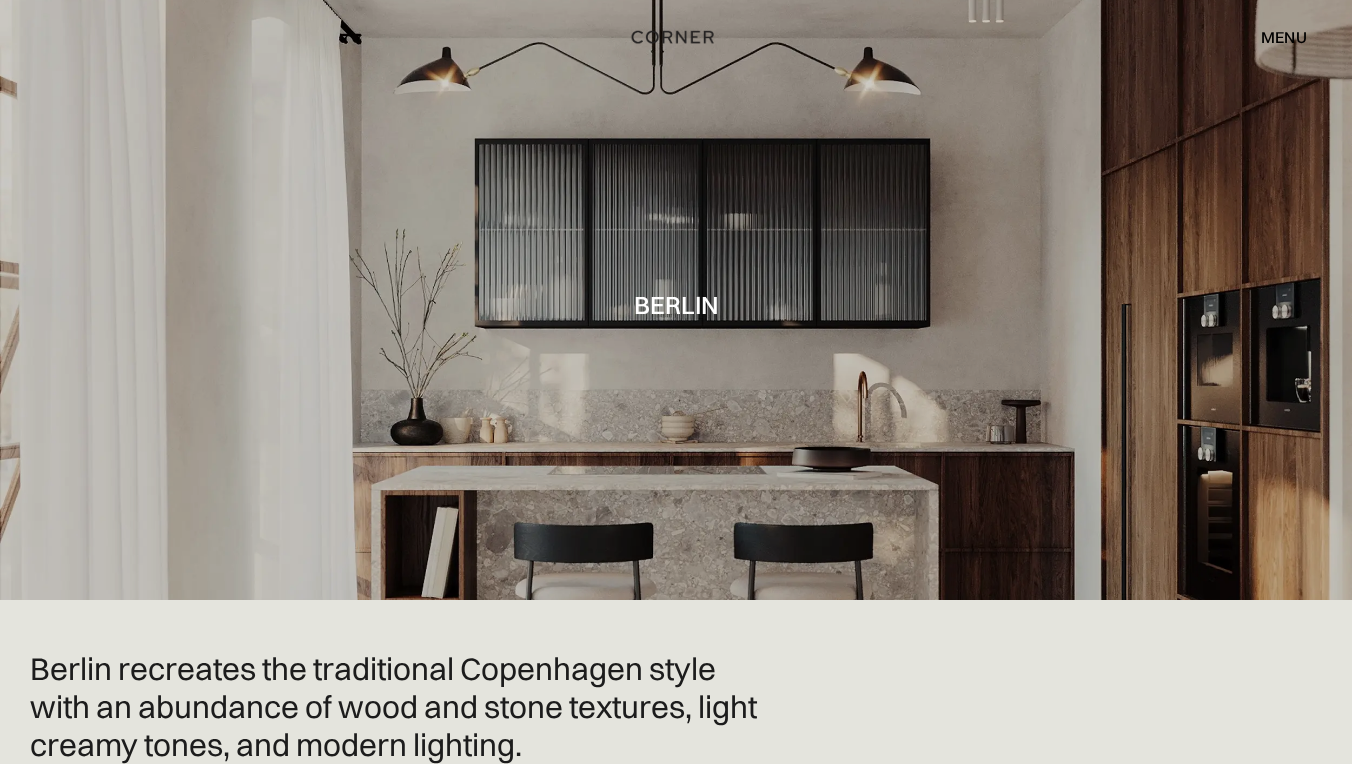 scroll, scrollTop: 0, scrollLeft: 0, axis: both 